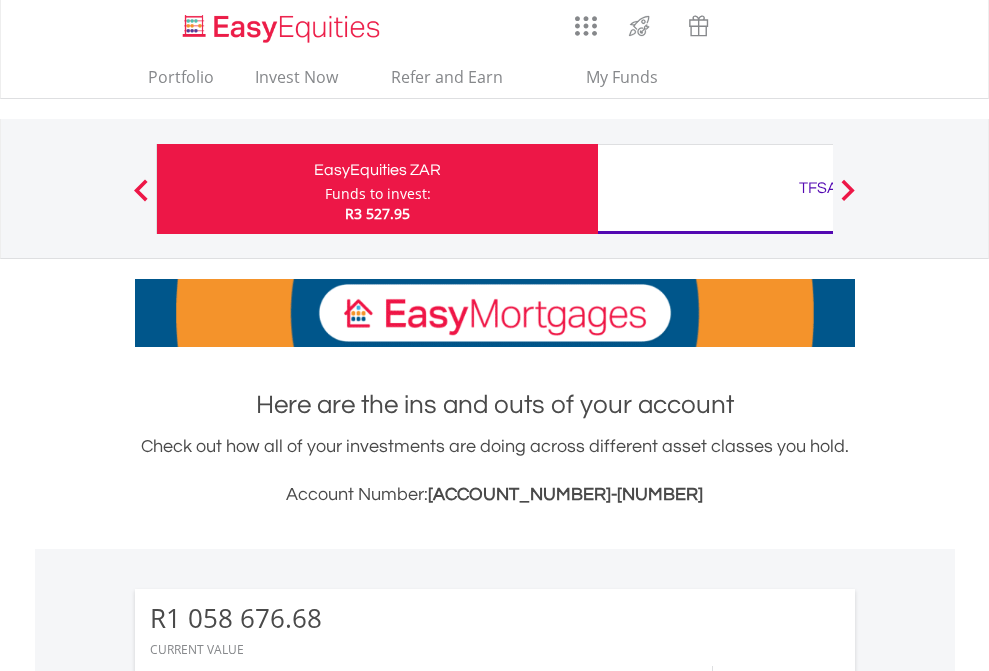 scroll, scrollTop: 0, scrollLeft: 0, axis: both 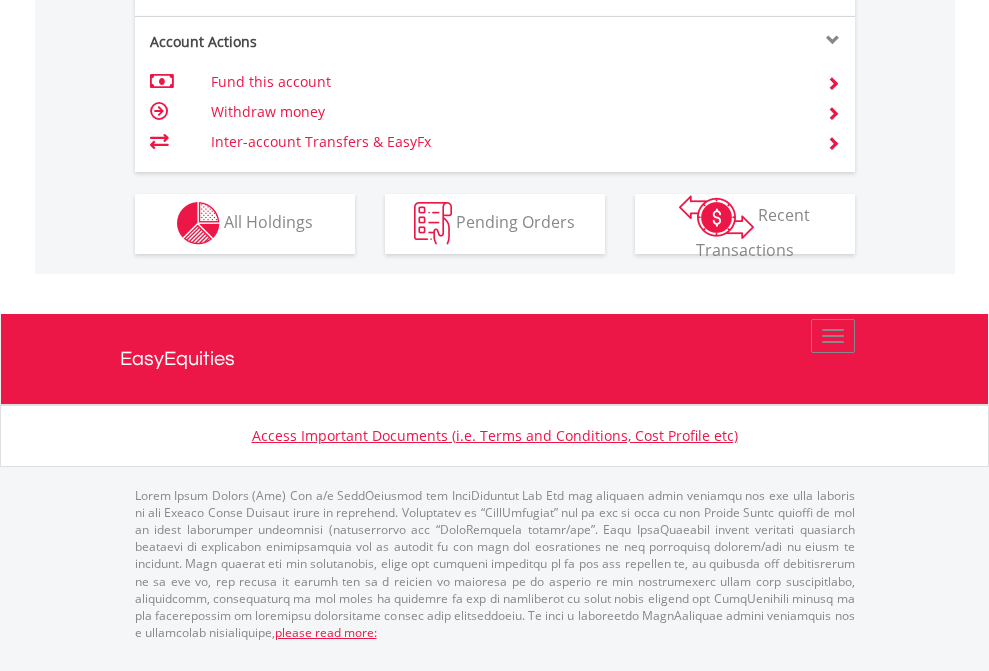 click on "Investment types" at bounding box center [706, -337] 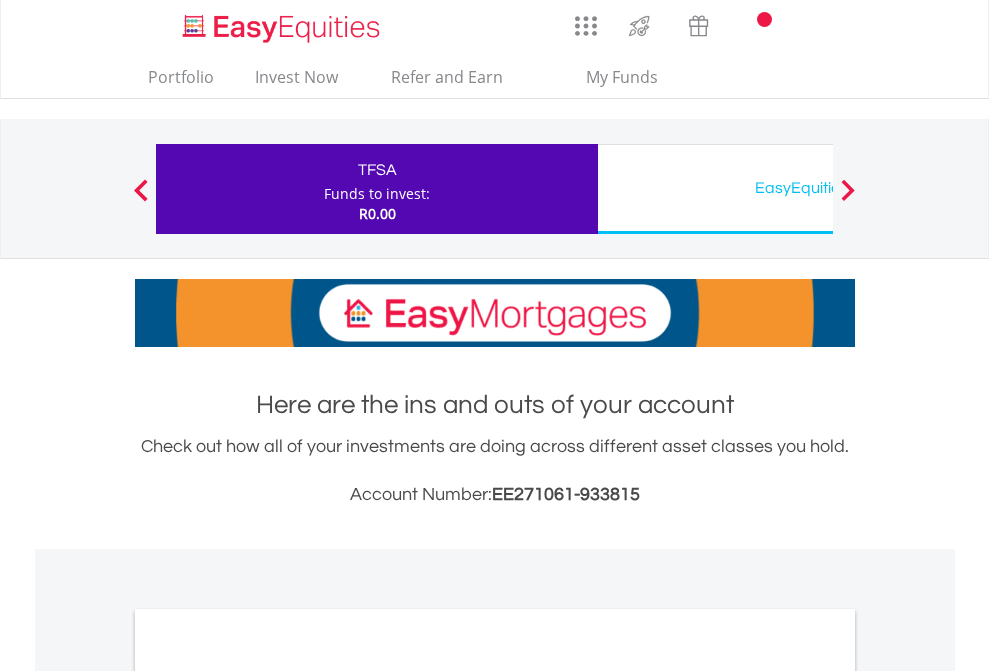 scroll, scrollTop: 0, scrollLeft: 0, axis: both 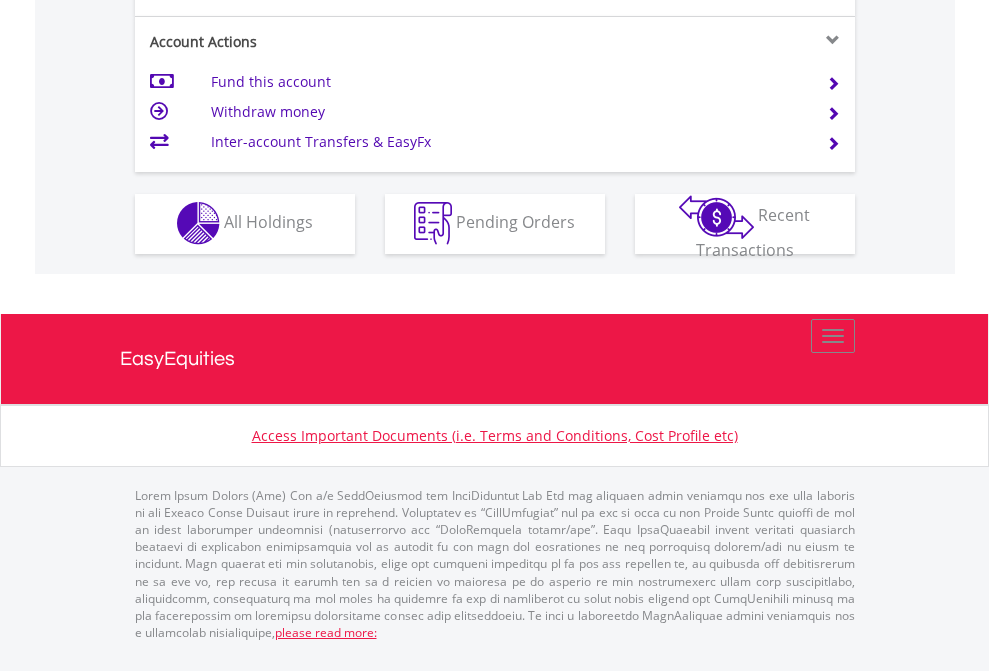 click on "Investment types" at bounding box center (706, -353) 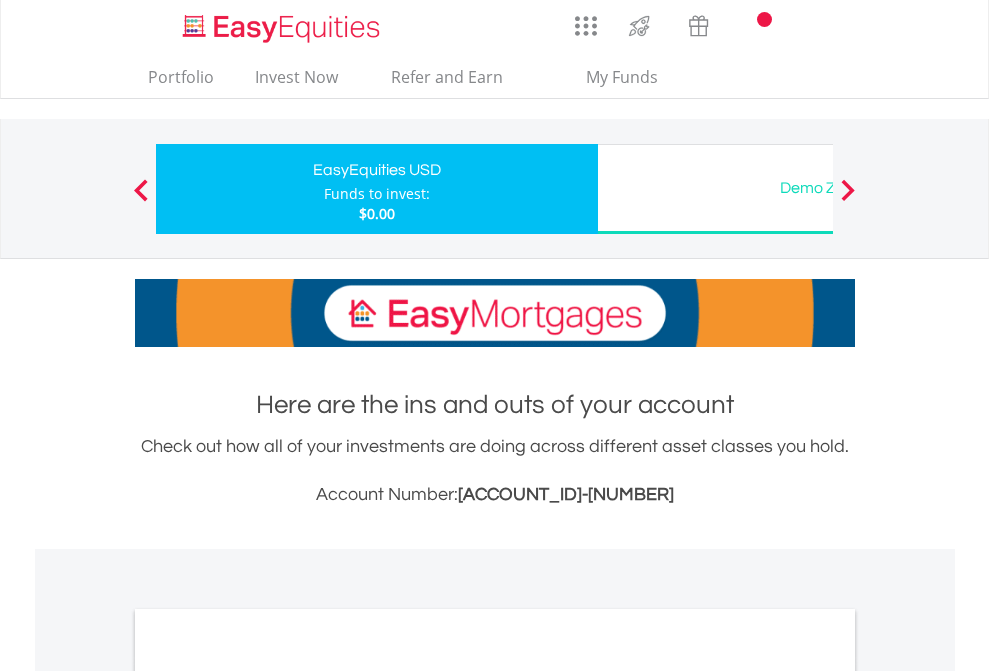 scroll, scrollTop: 0, scrollLeft: 0, axis: both 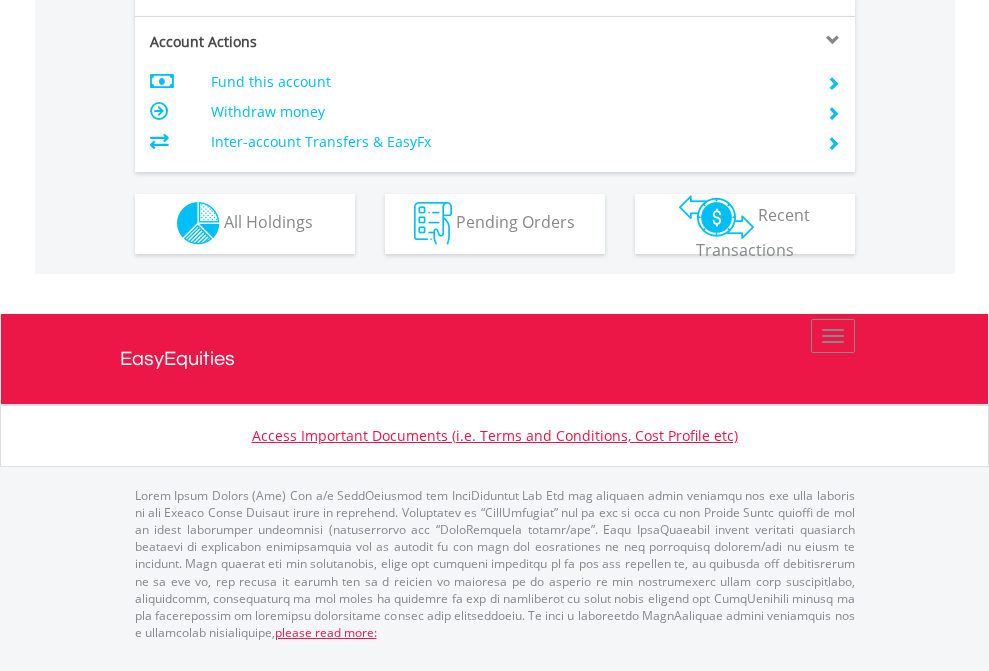 click on "Investment types" at bounding box center (706, -353) 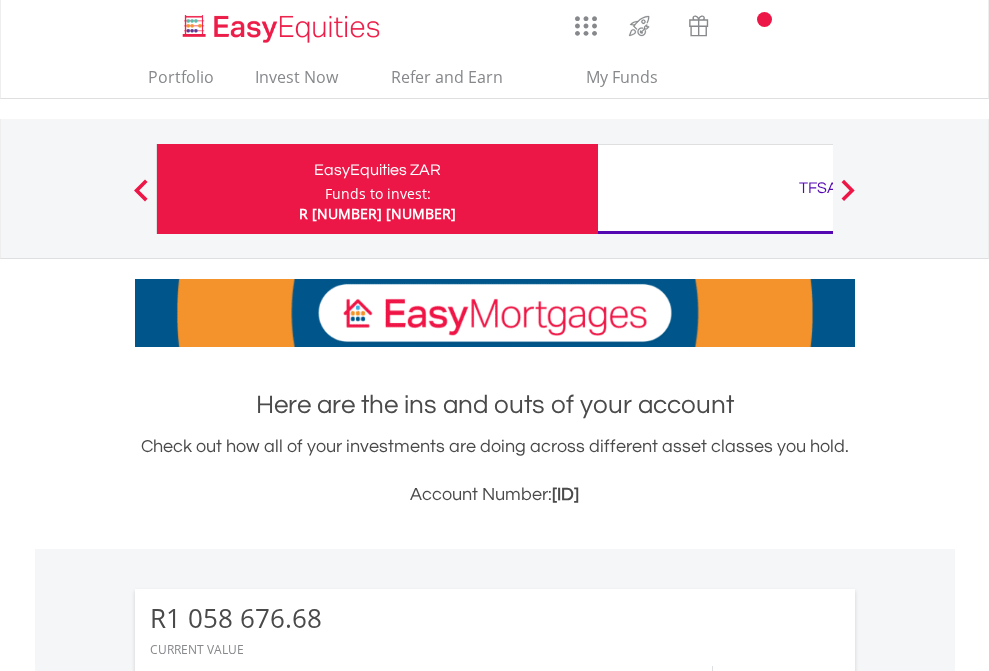 scroll, scrollTop: 1573, scrollLeft: 0, axis: vertical 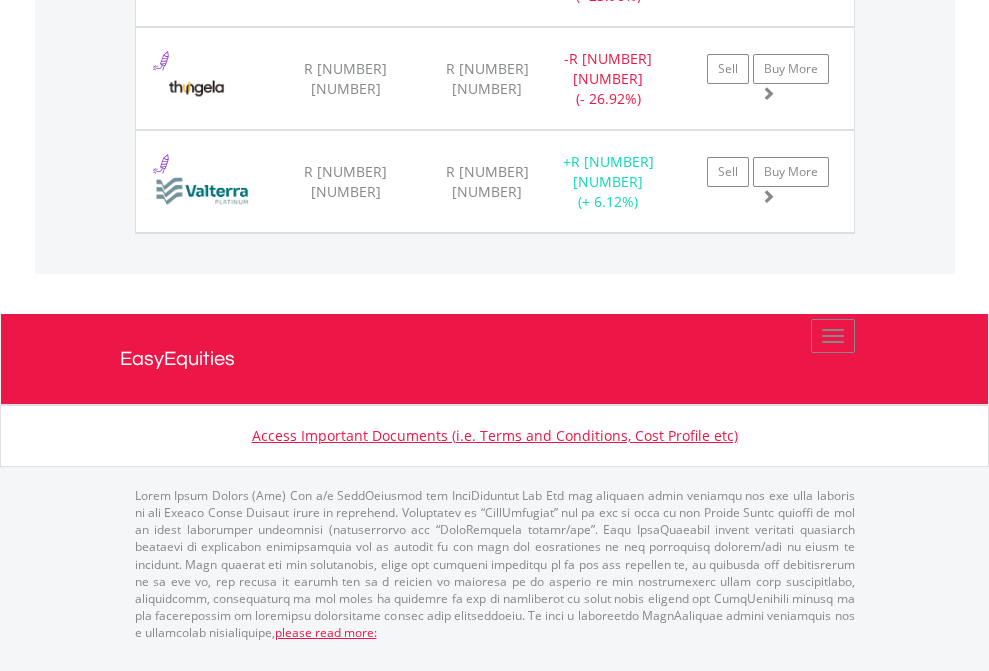 click on "TFSA" at bounding box center [818, -1706] 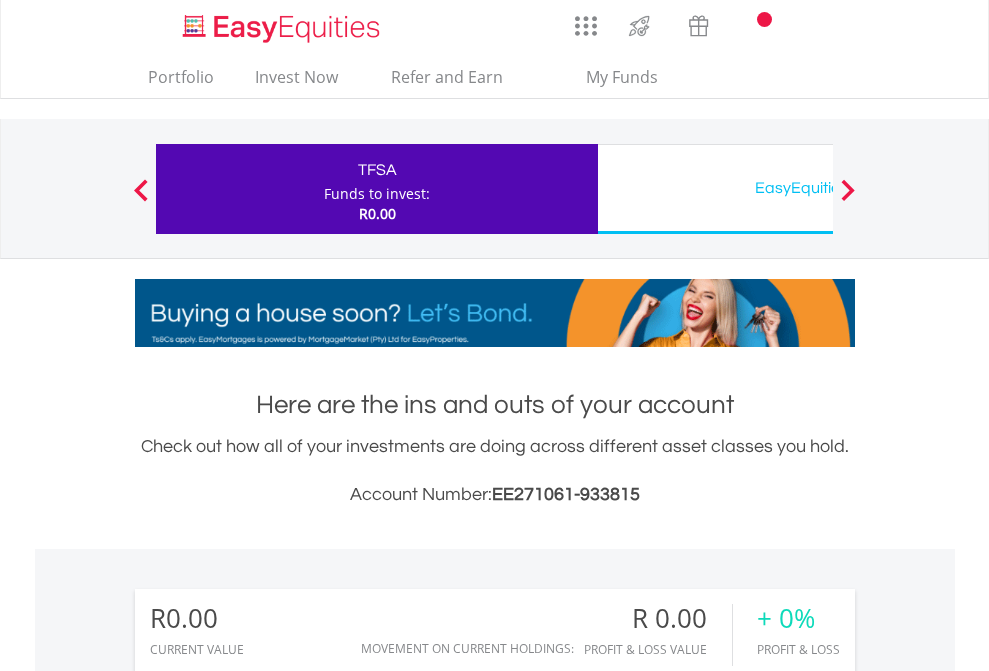 scroll, scrollTop: 0, scrollLeft: 0, axis: both 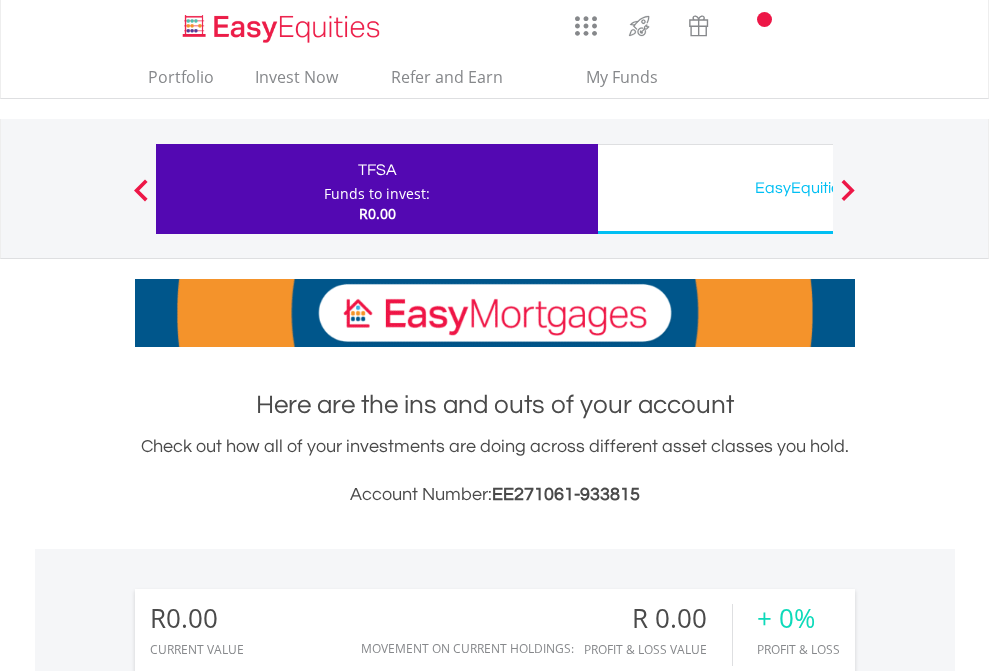 click on "All Holdings" at bounding box center (268, 1442) 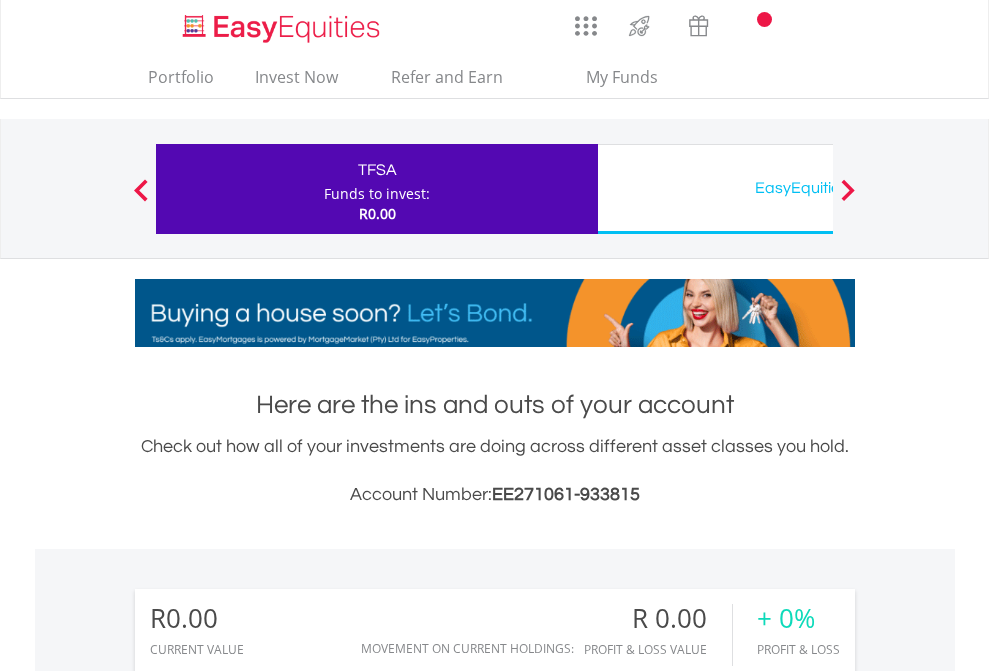 scroll, scrollTop: 999808, scrollLeft: 999687, axis: both 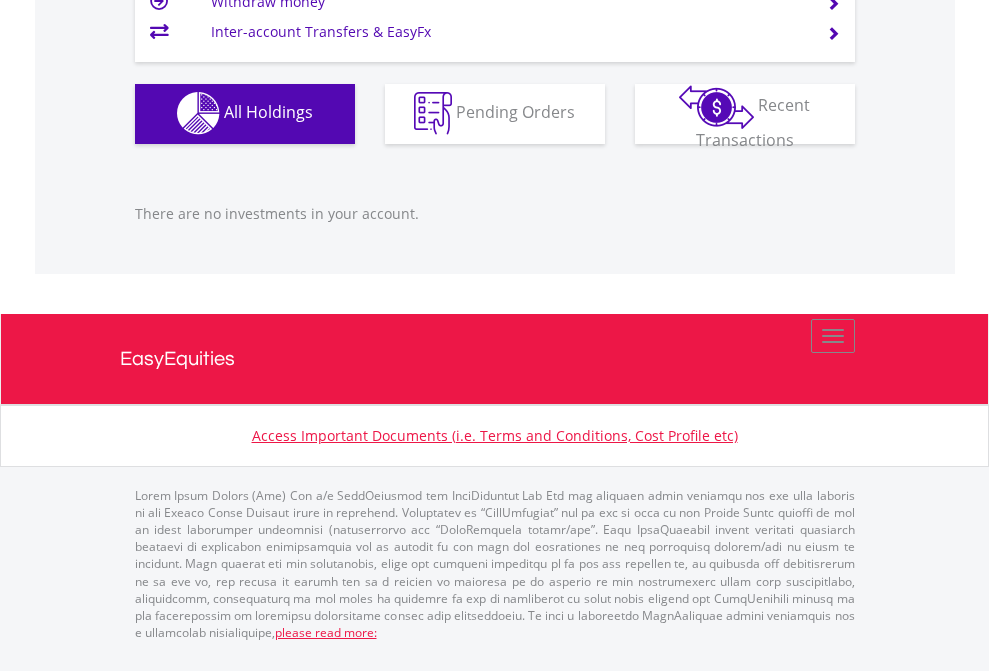 click on "EasyEquities USD" at bounding box center (818, -1142) 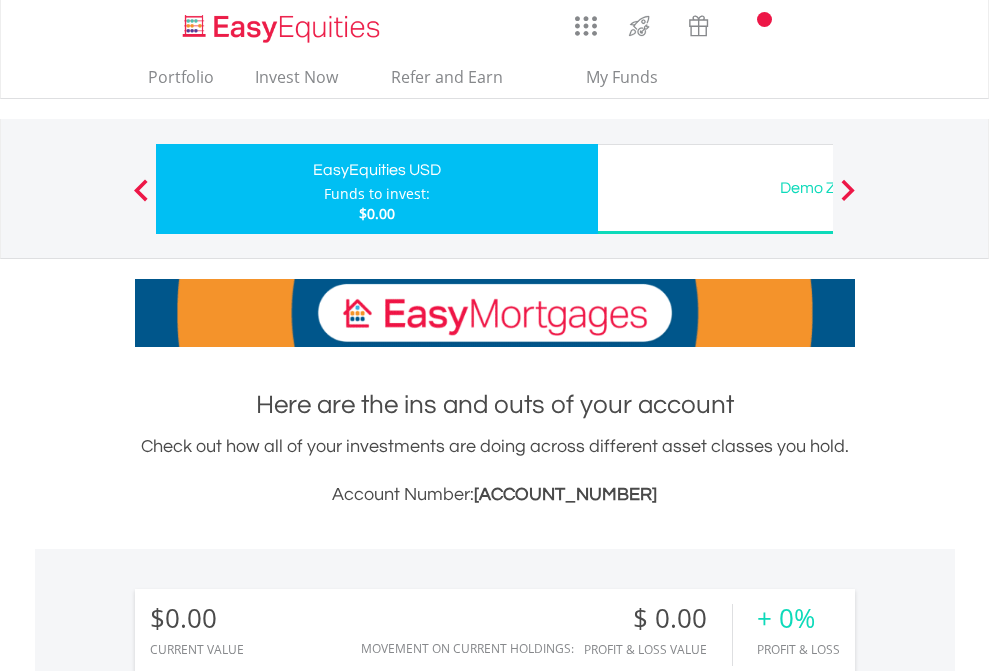 scroll, scrollTop: 1202, scrollLeft: 0, axis: vertical 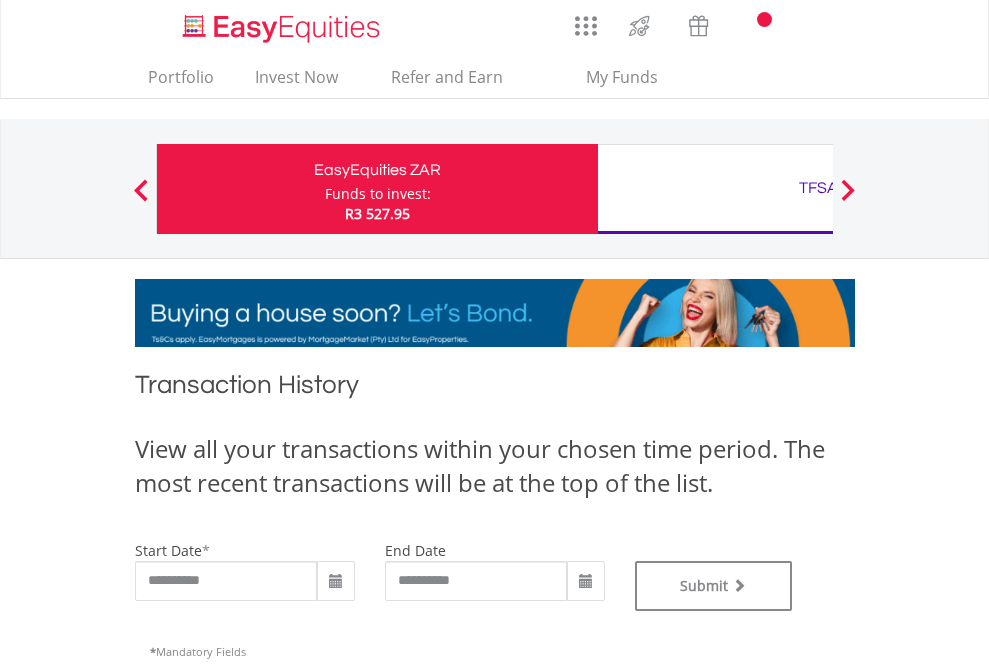 type on "**********" 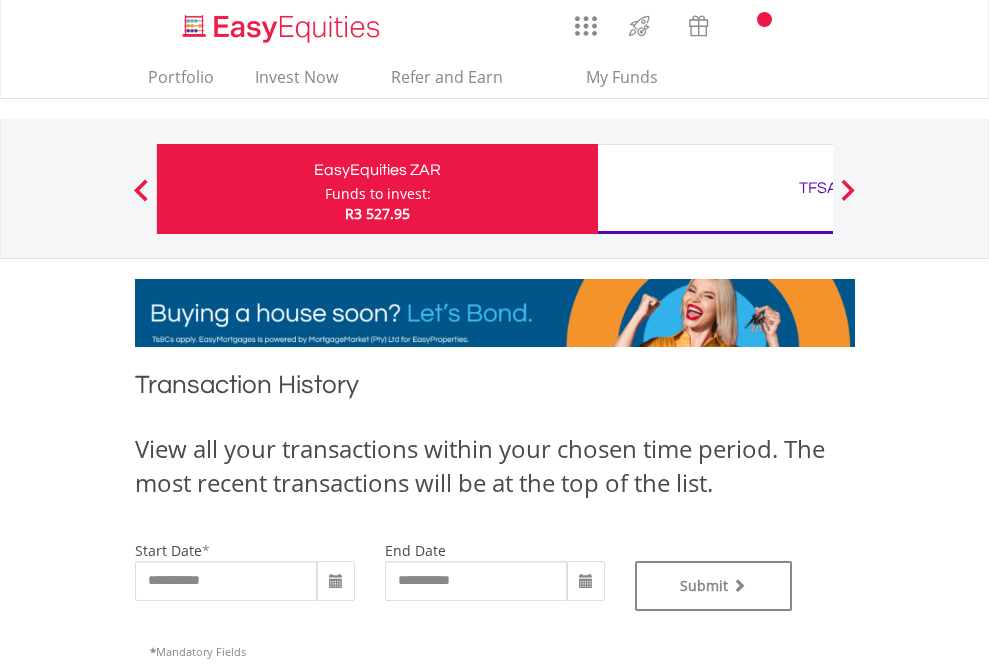 type on "**********" 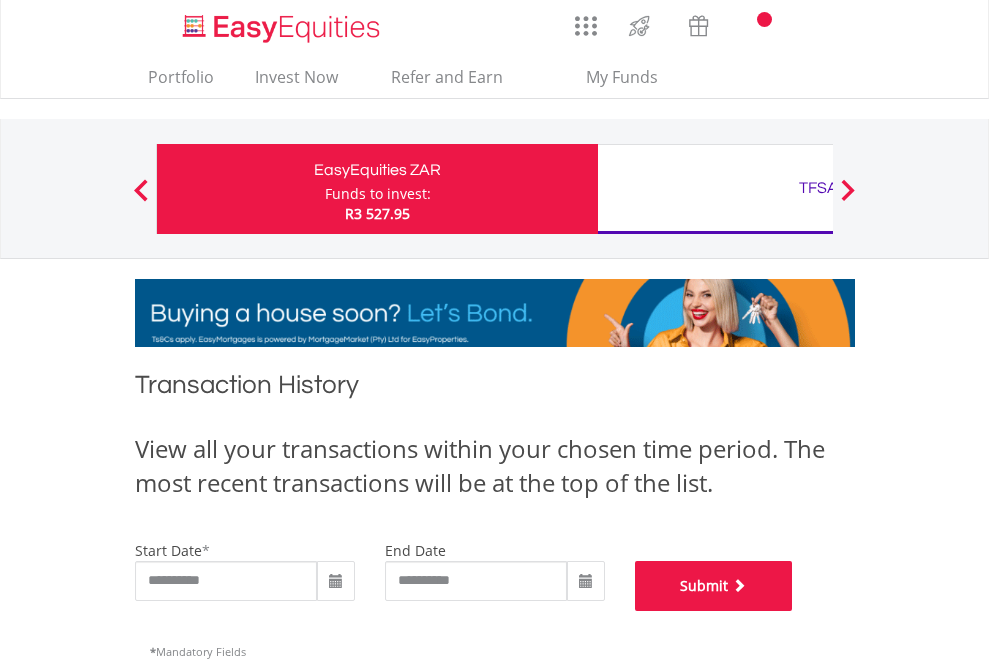 click on "Submit" at bounding box center [714, 586] 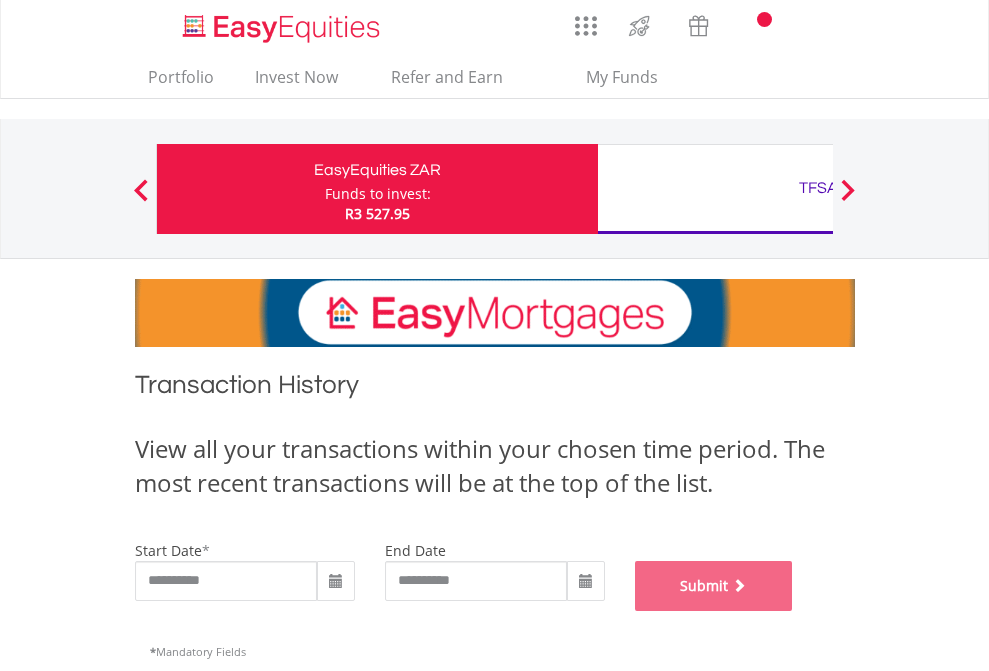 scroll, scrollTop: 811, scrollLeft: 0, axis: vertical 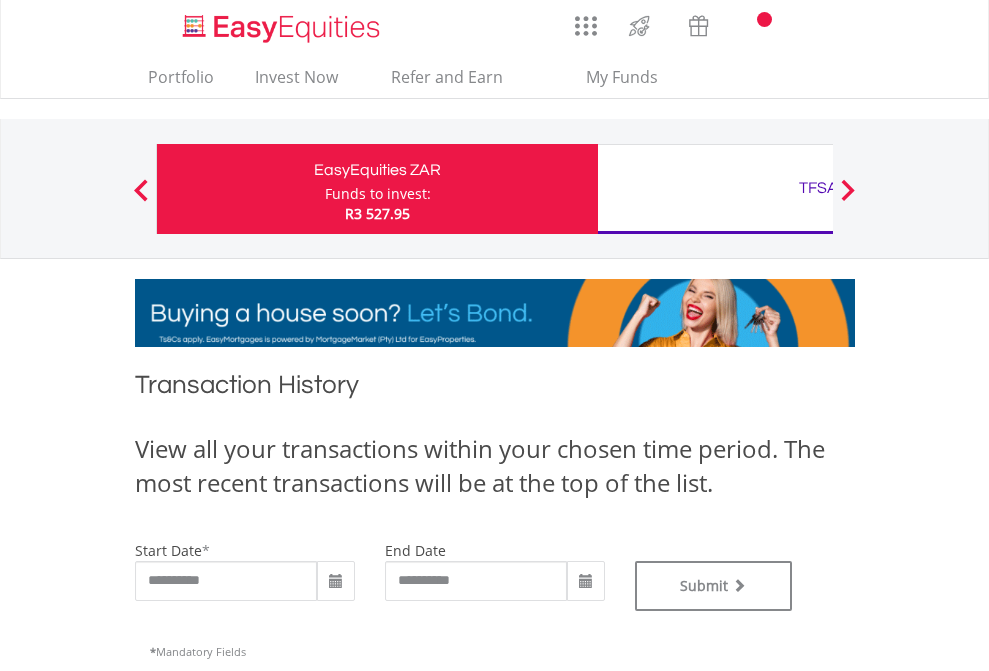click on "TFSA" at bounding box center (818, 188) 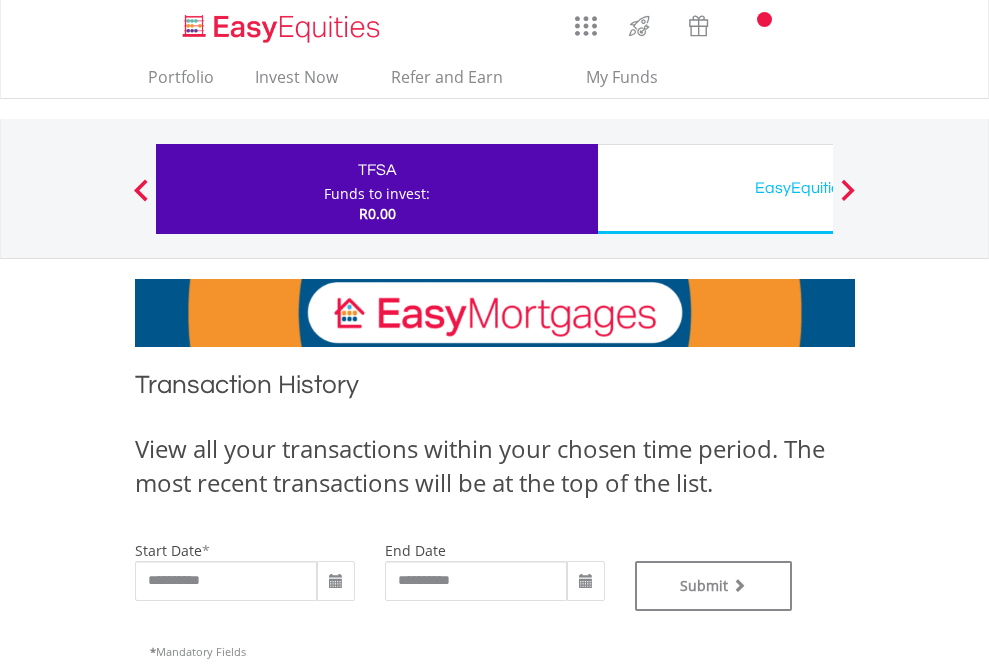 scroll, scrollTop: 811, scrollLeft: 0, axis: vertical 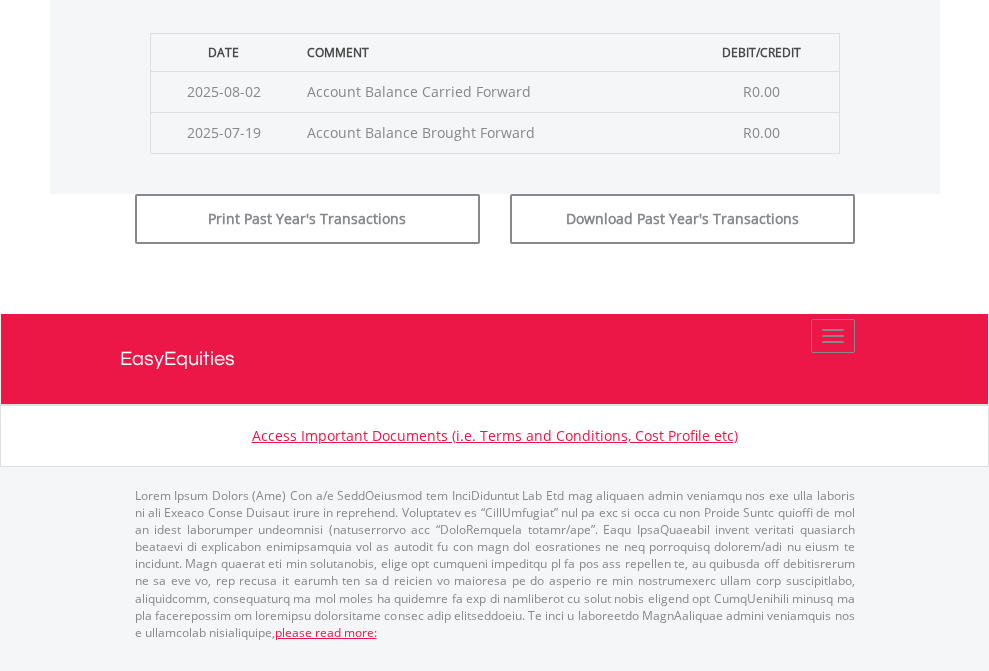 click on "Submit" at bounding box center (714, -183) 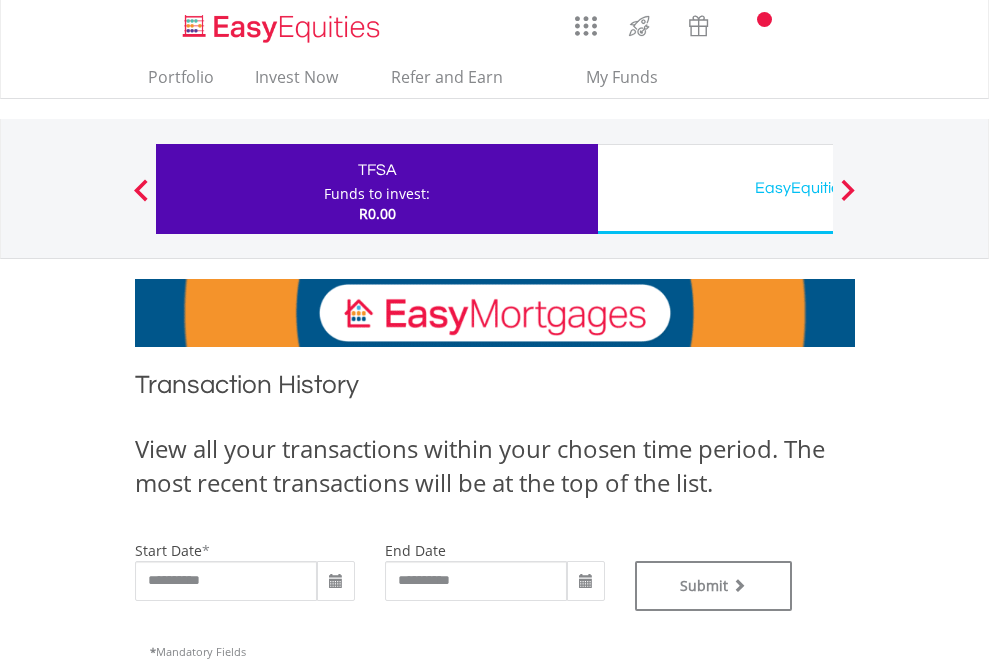 scroll, scrollTop: 0, scrollLeft: 0, axis: both 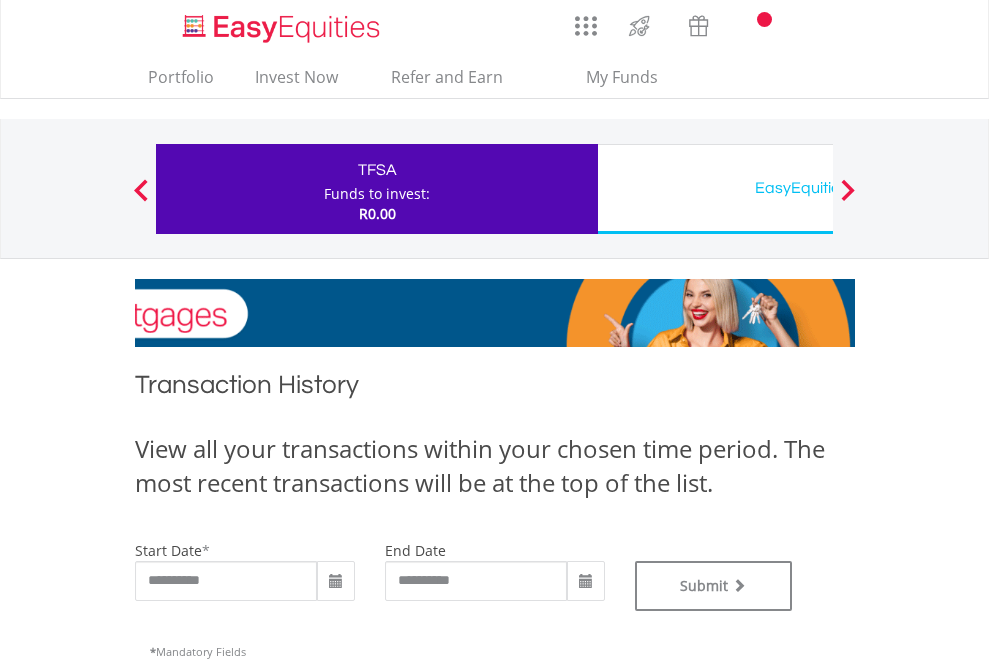 click on "EasyEquities USD" at bounding box center [818, 188] 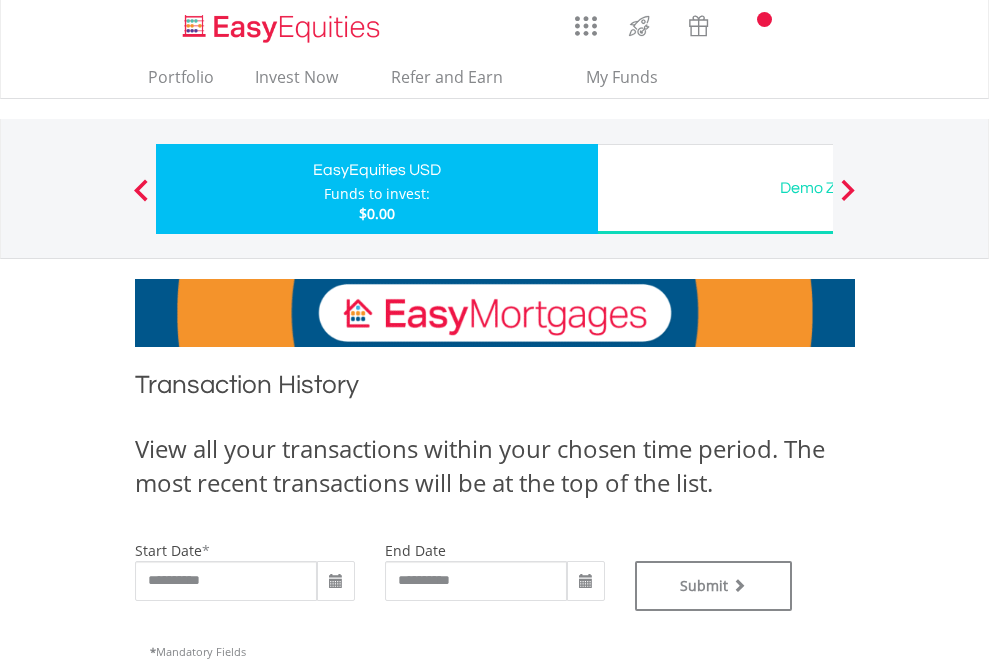 scroll, scrollTop: 0, scrollLeft: 0, axis: both 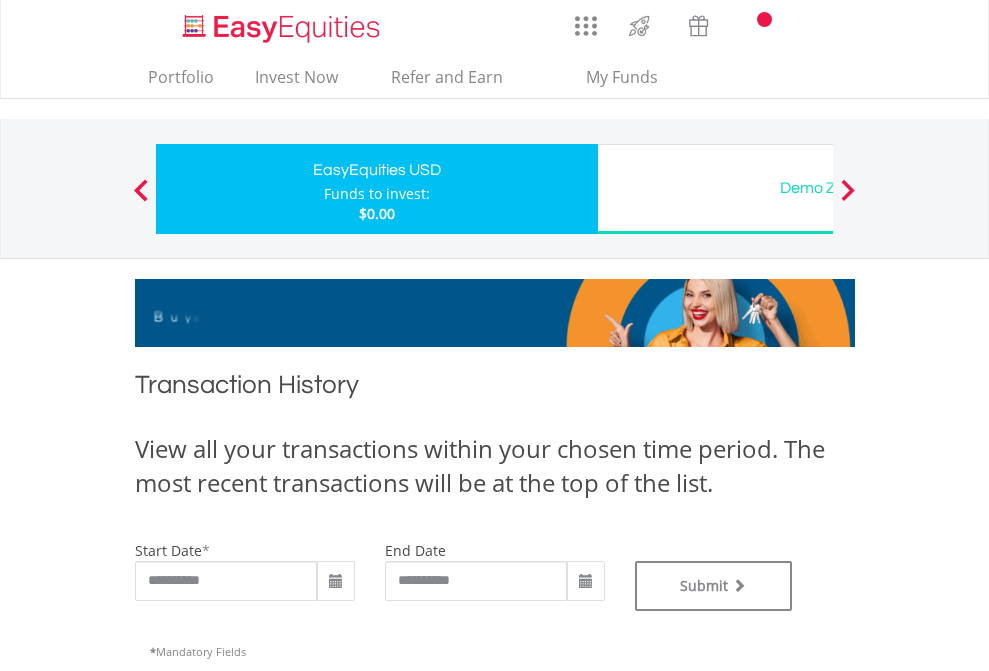 type on "**********" 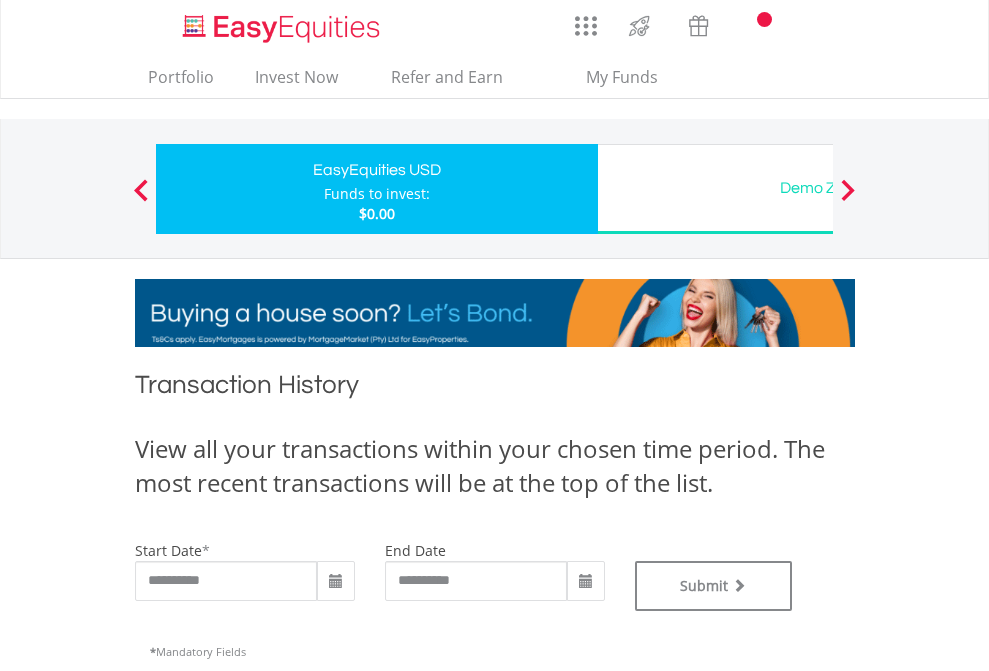 type on "**********" 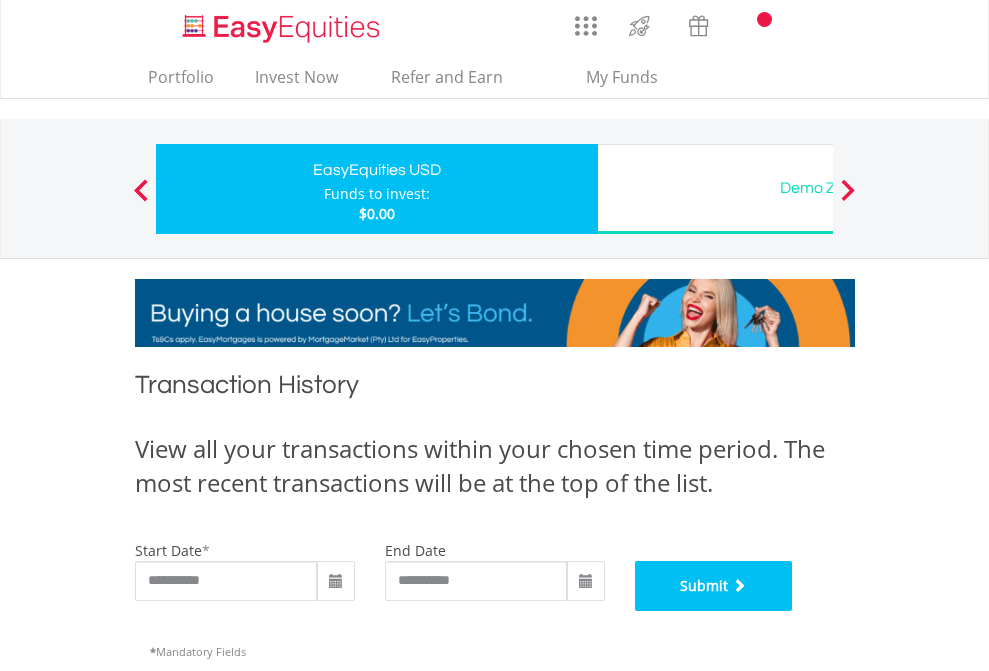 click on "Submit" at bounding box center [714, 586] 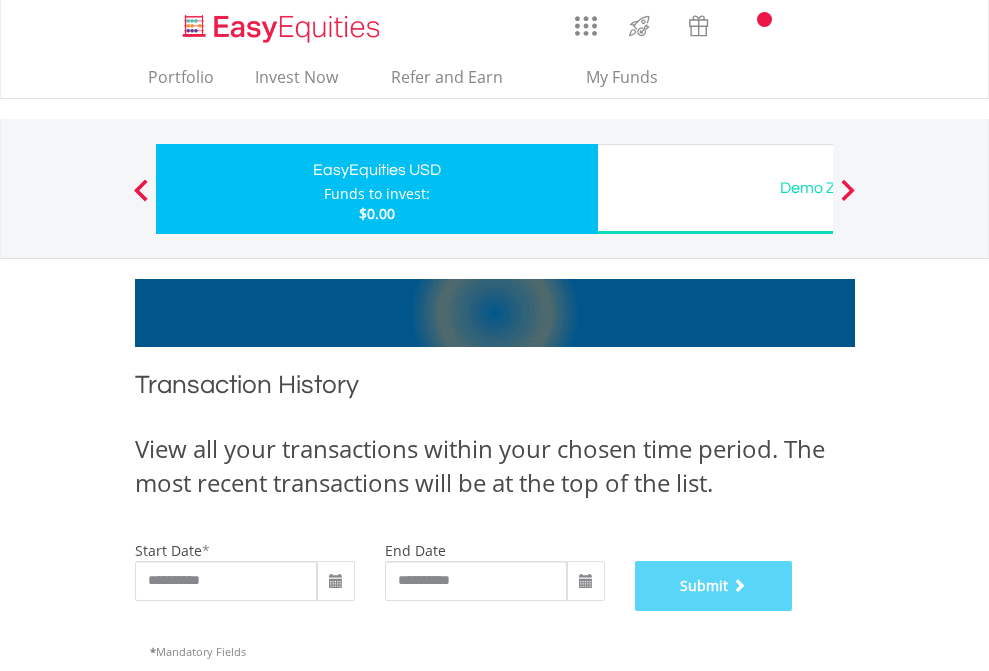 scroll, scrollTop: 811, scrollLeft: 0, axis: vertical 